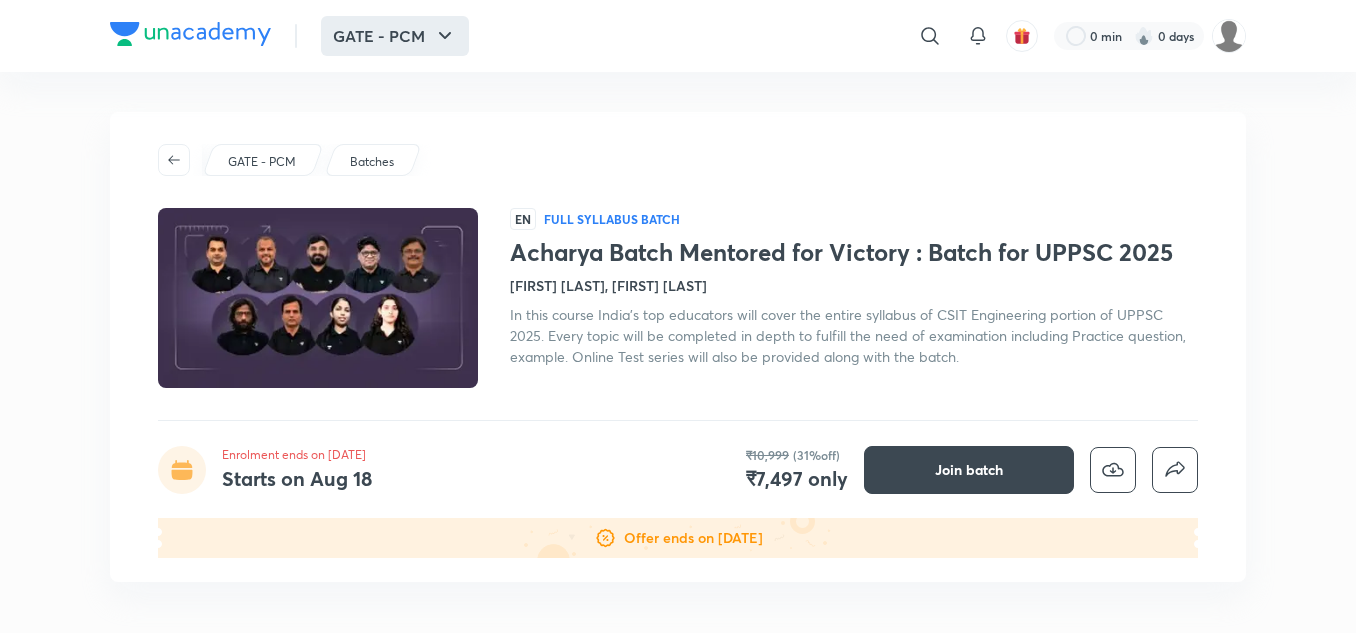 scroll, scrollTop: 0, scrollLeft: 0, axis: both 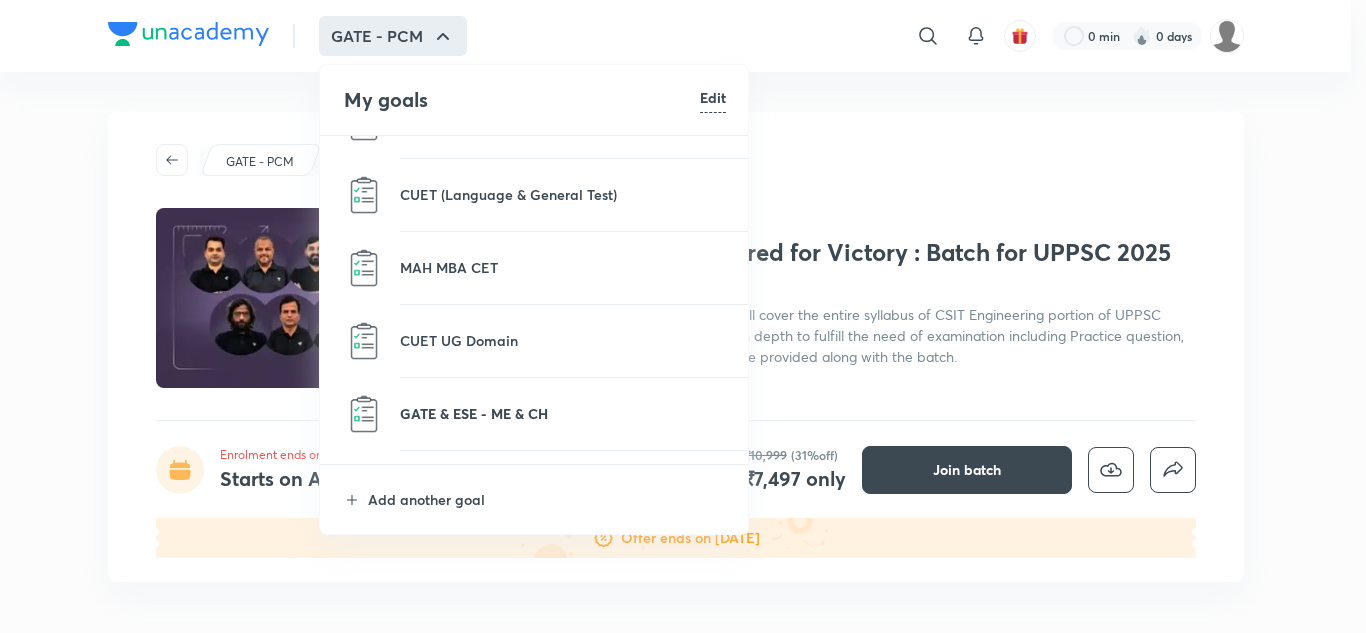 click on "GATE & ESE - ME & CH" at bounding box center (563, 413) 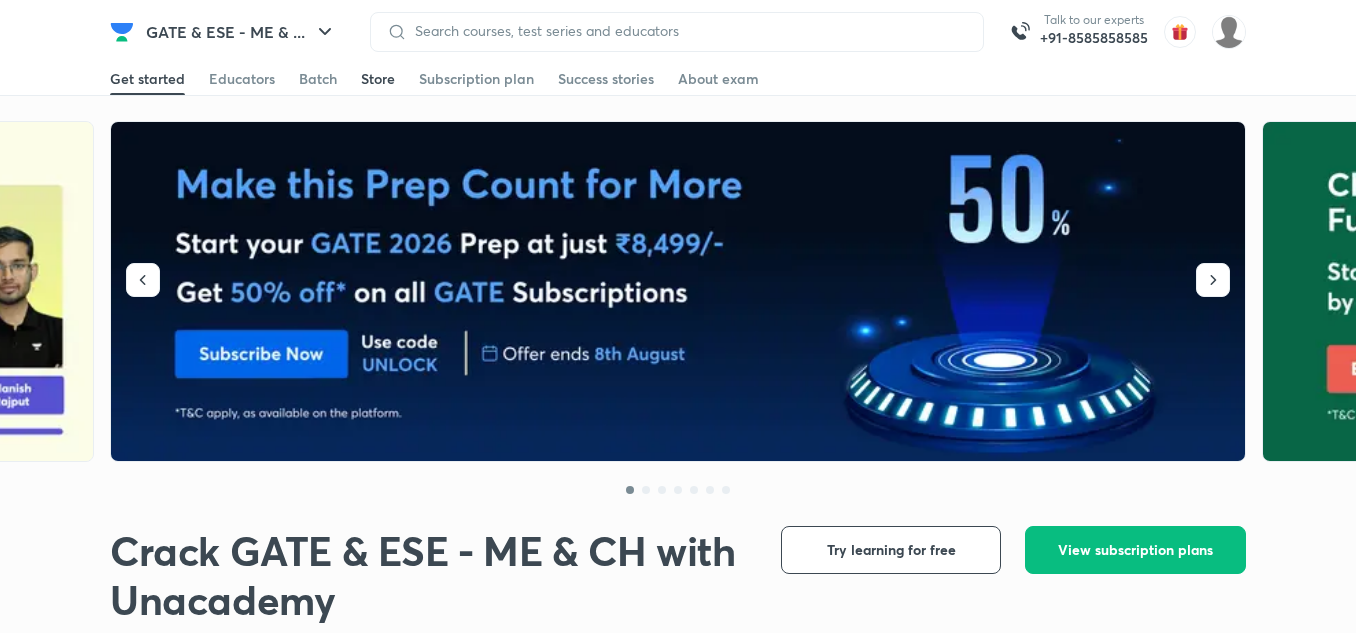 click on "Store" at bounding box center (378, 79) 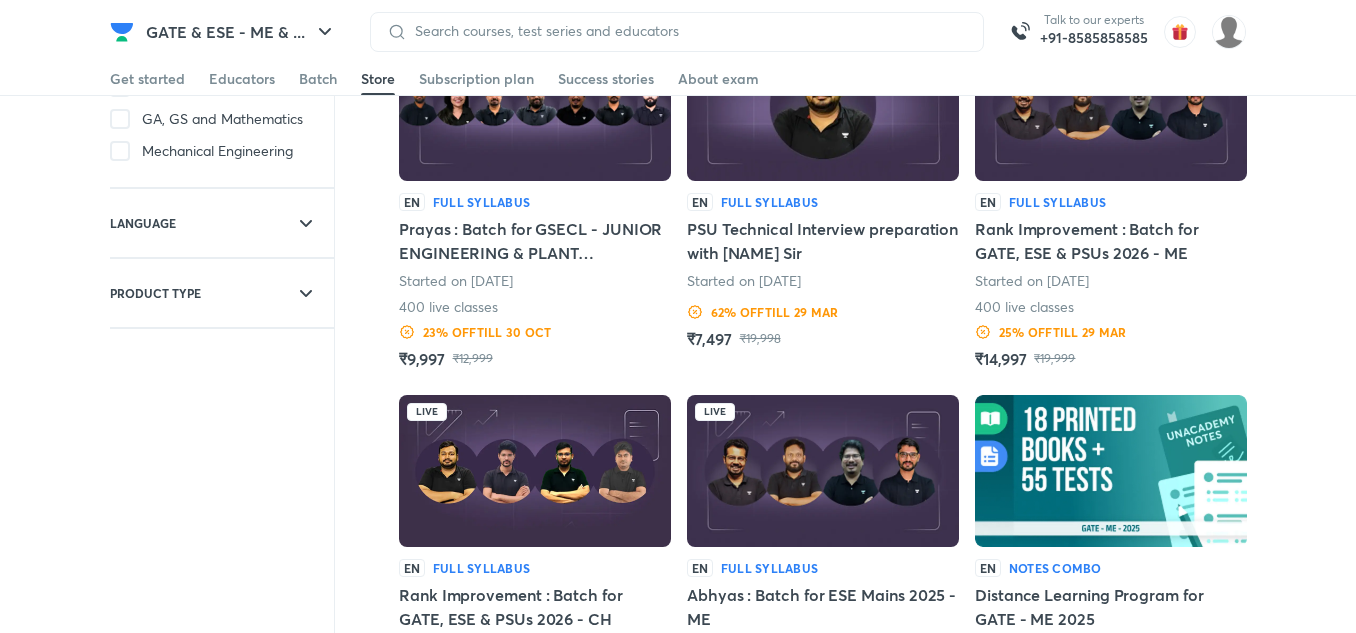 scroll, scrollTop: 171, scrollLeft: 0, axis: vertical 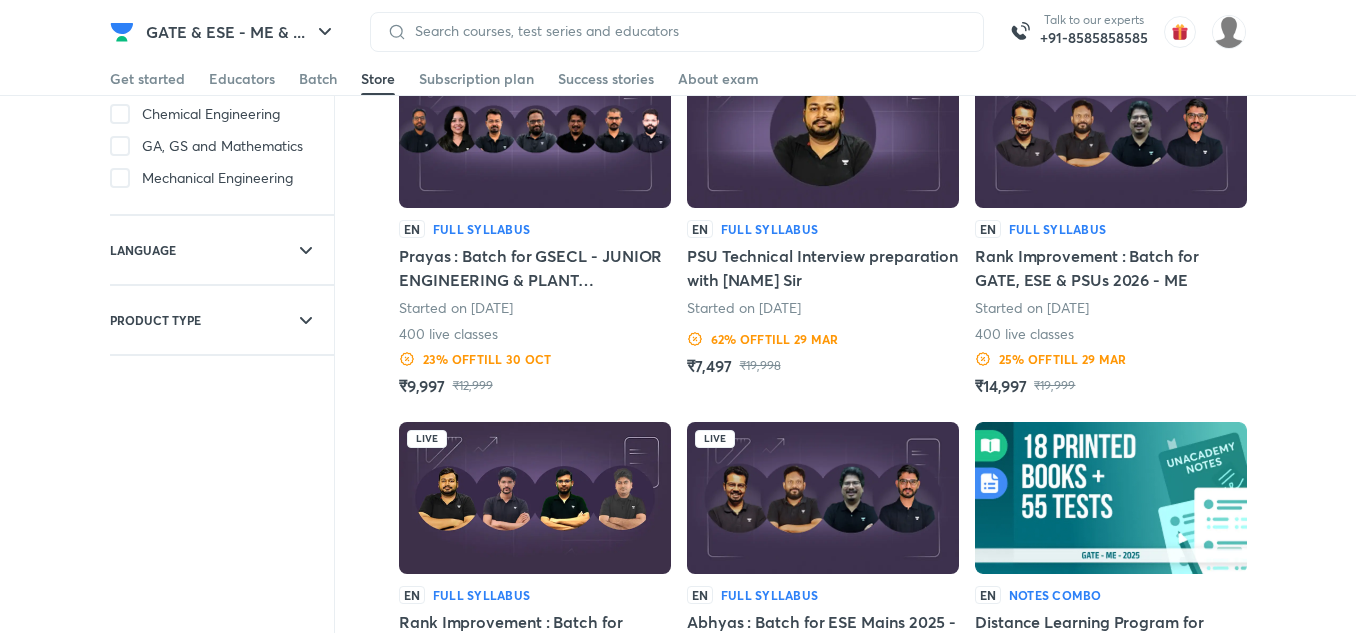 click at bounding box center (823, 132) 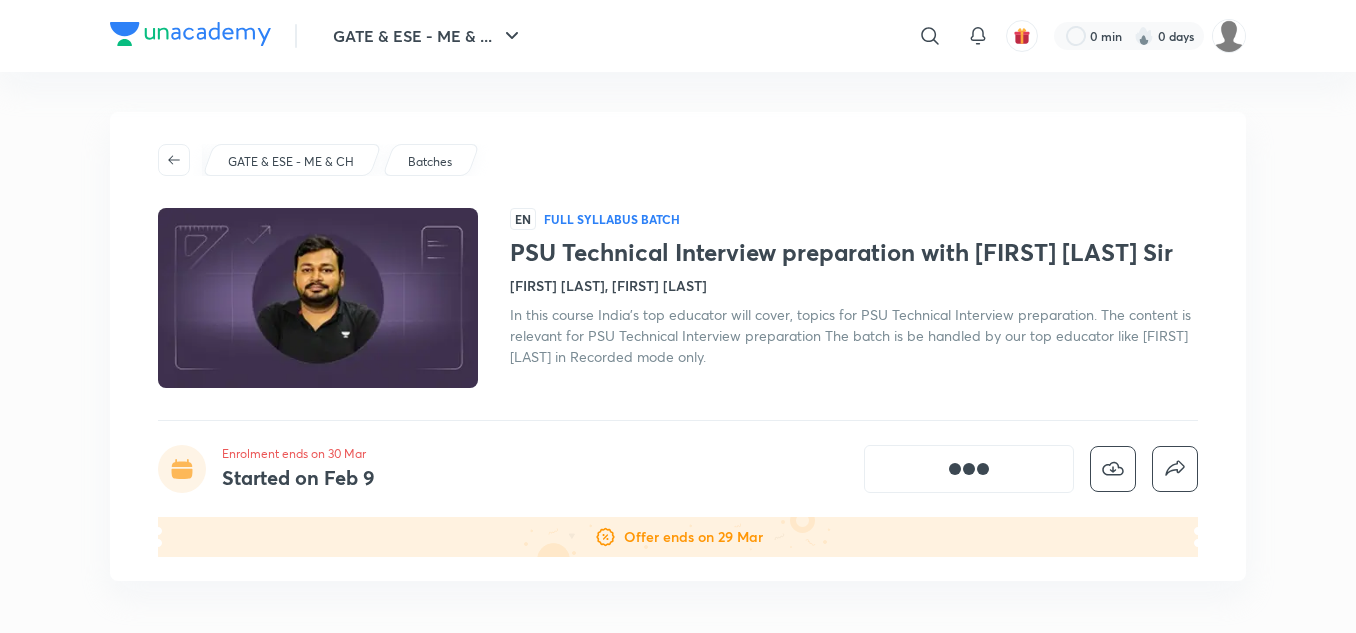 scroll, scrollTop: 0, scrollLeft: 0, axis: both 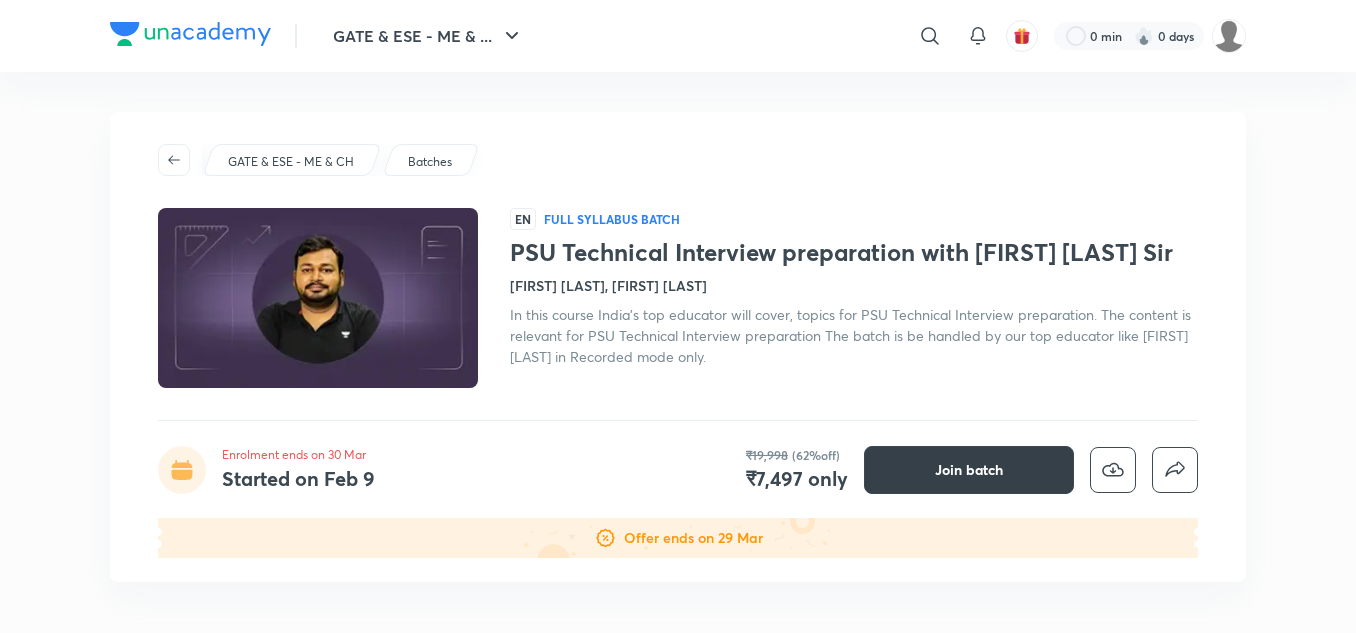 click on "Join batch" at bounding box center [969, 470] 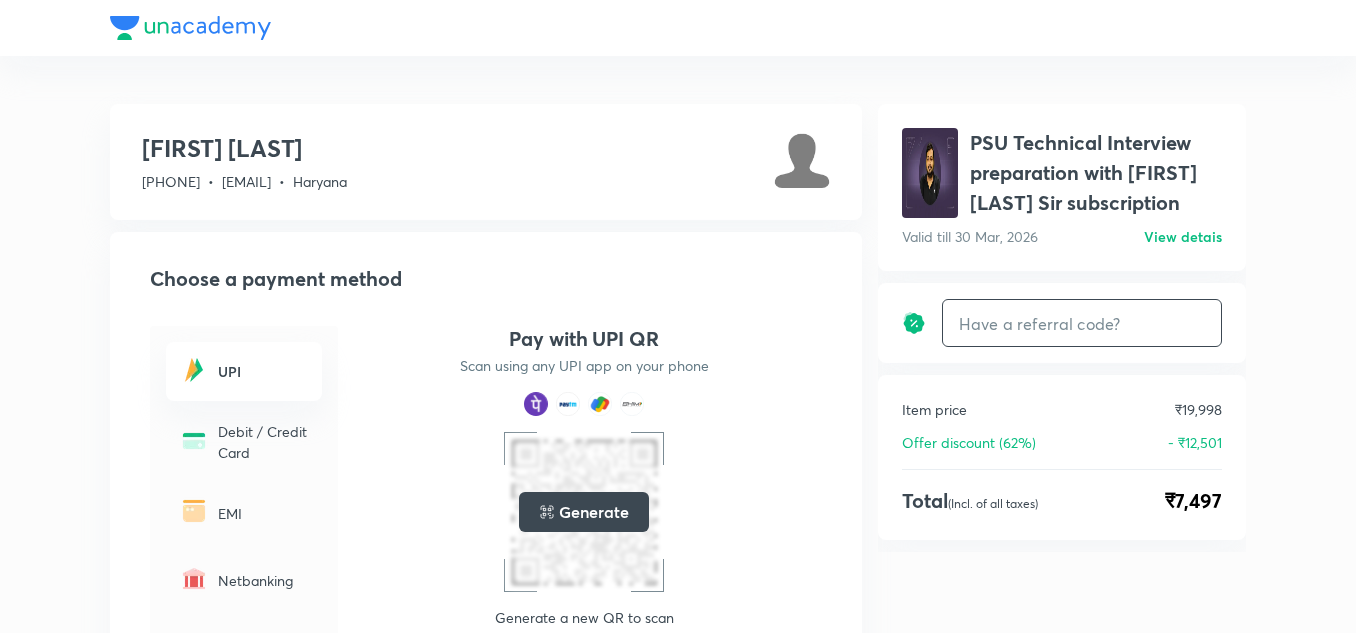 click at bounding box center [1082, 323] 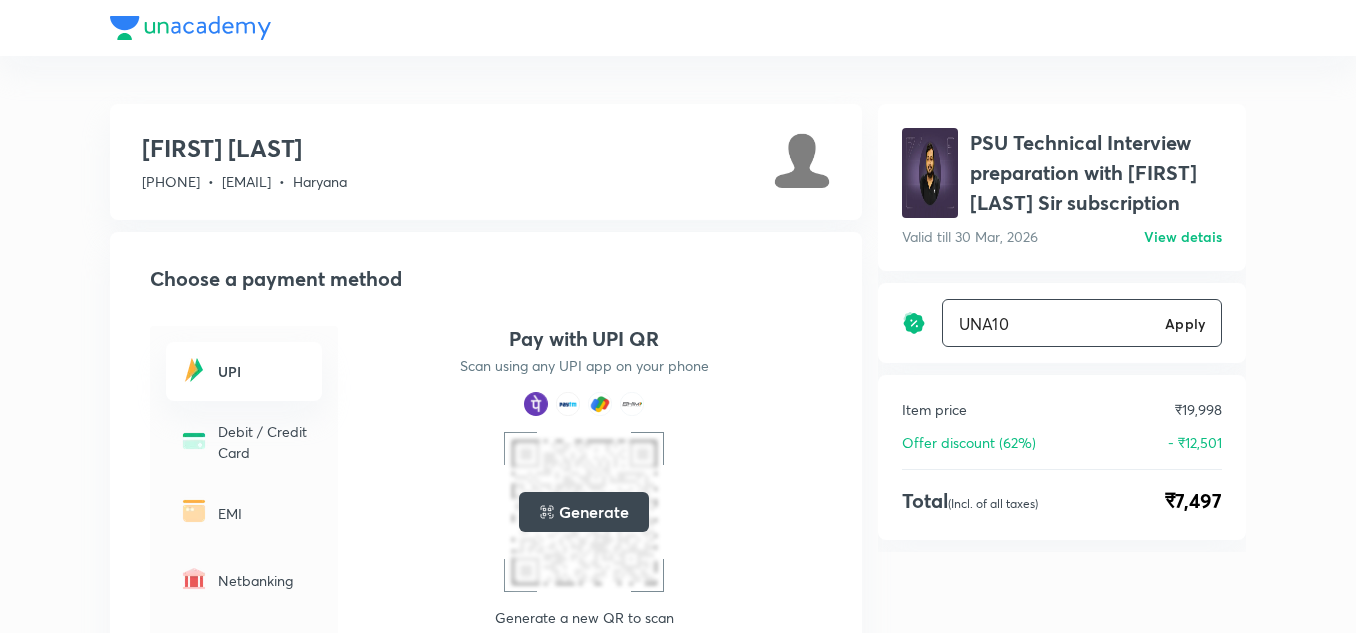 type on "UNA10" 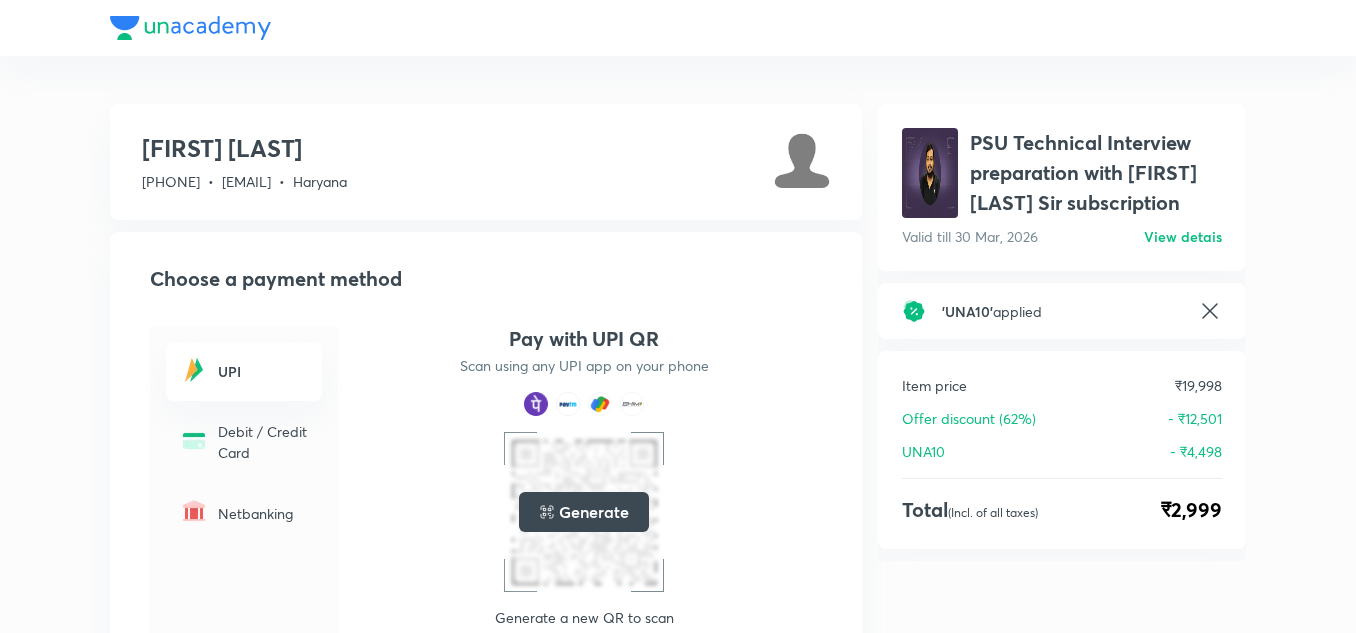 click at bounding box center [678, 28] 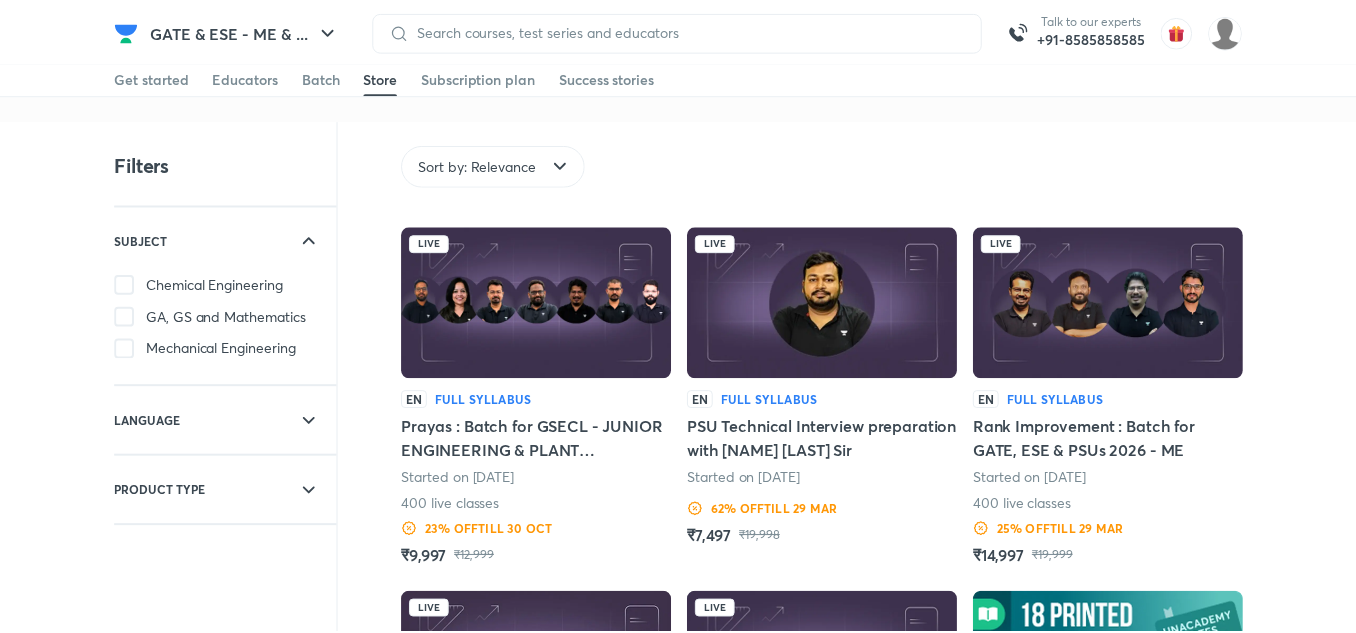 scroll, scrollTop: 171, scrollLeft: 0, axis: vertical 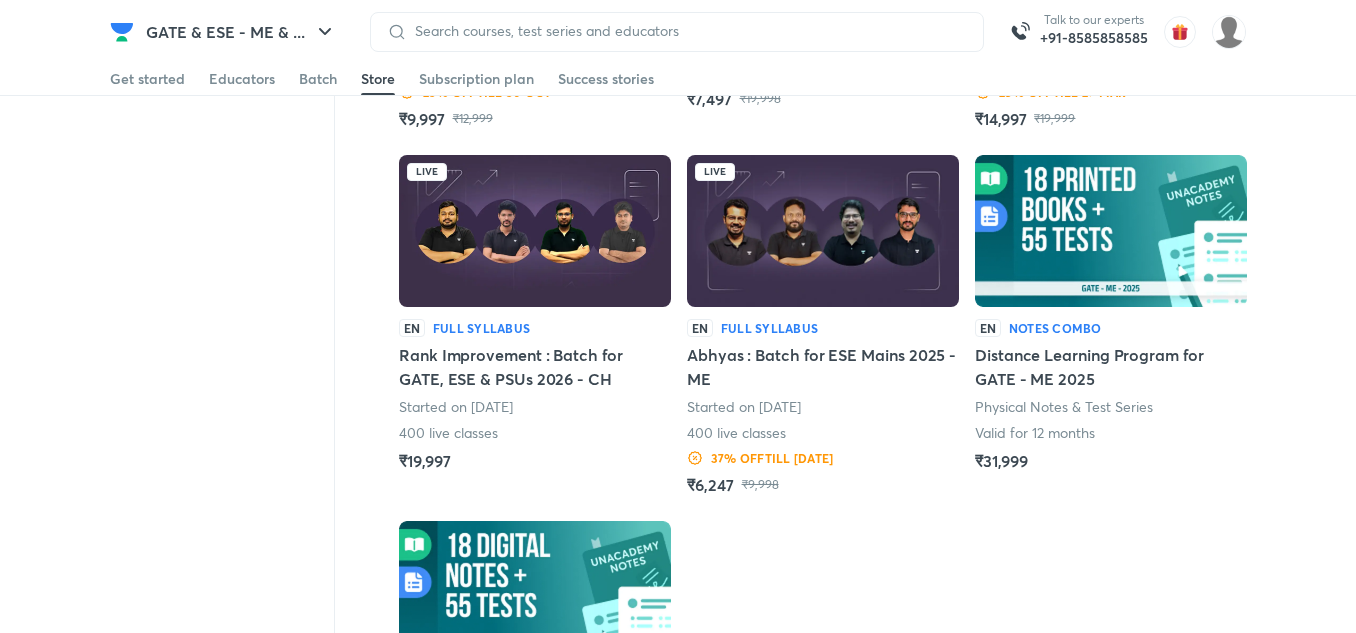 click at bounding box center (535, 231) 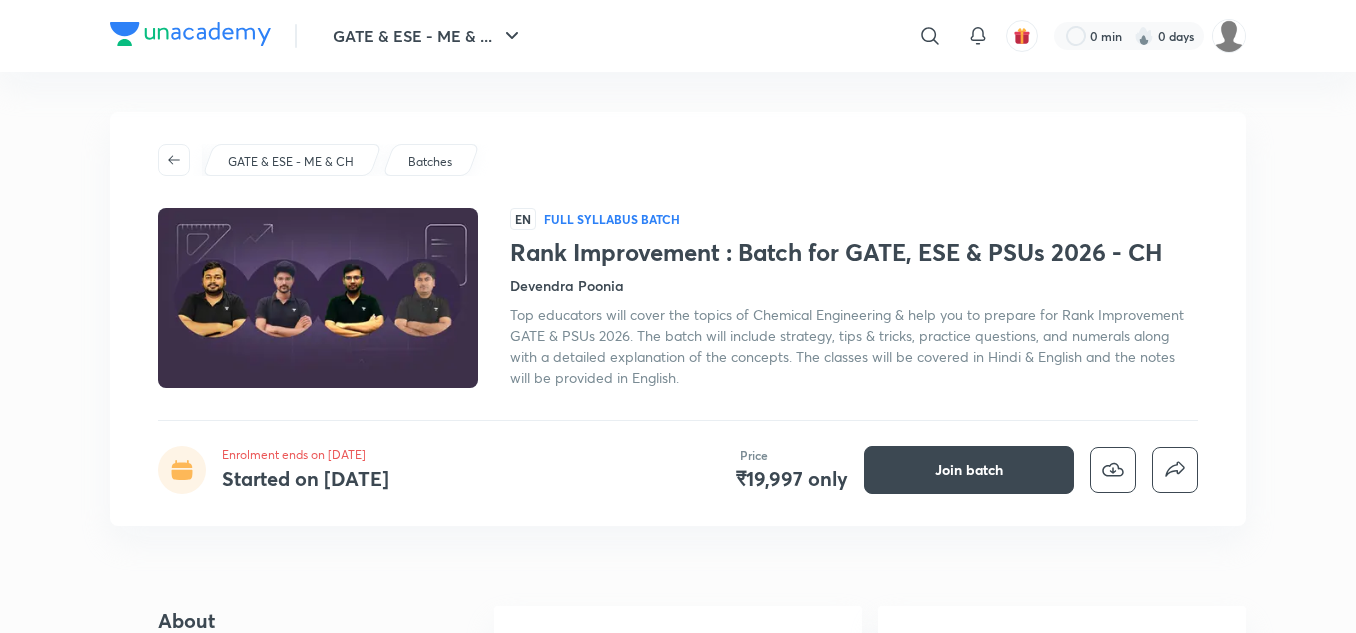 scroll, scrollTop: 0, scrollLeft: 0, axis: both 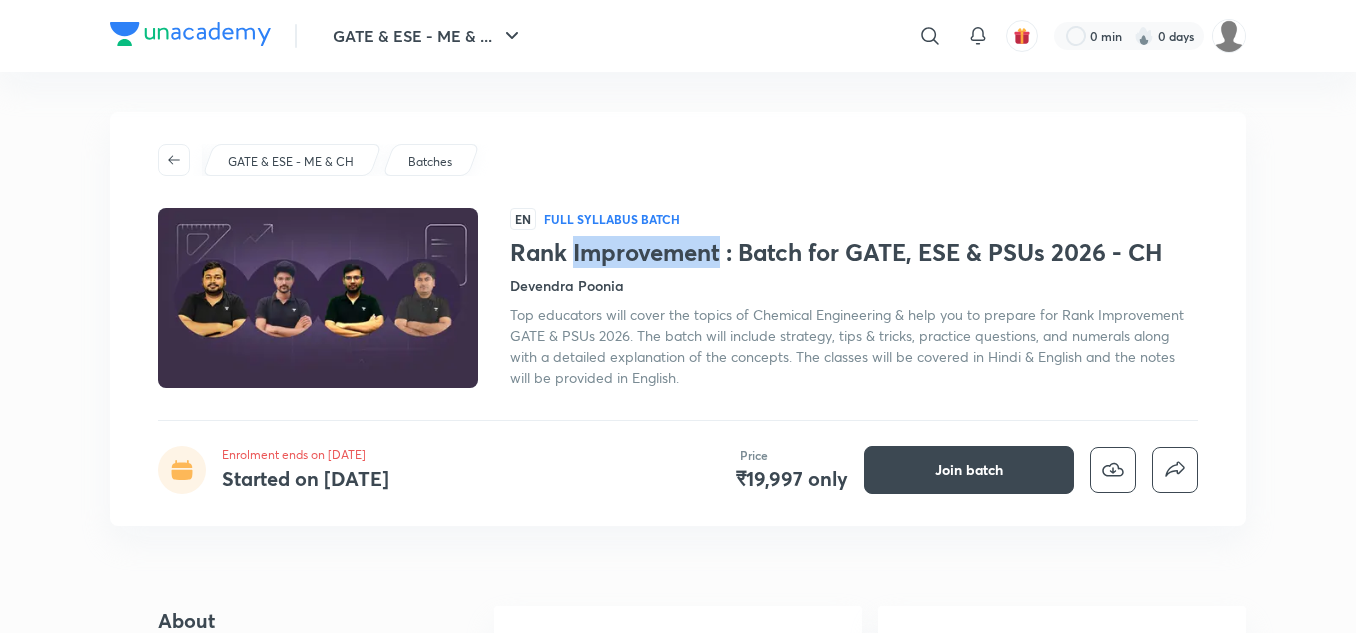 drag, startPoint x: 0, startPoint y: 0, endPoint x: 678, endPoint y: 245, distance: 720.90845 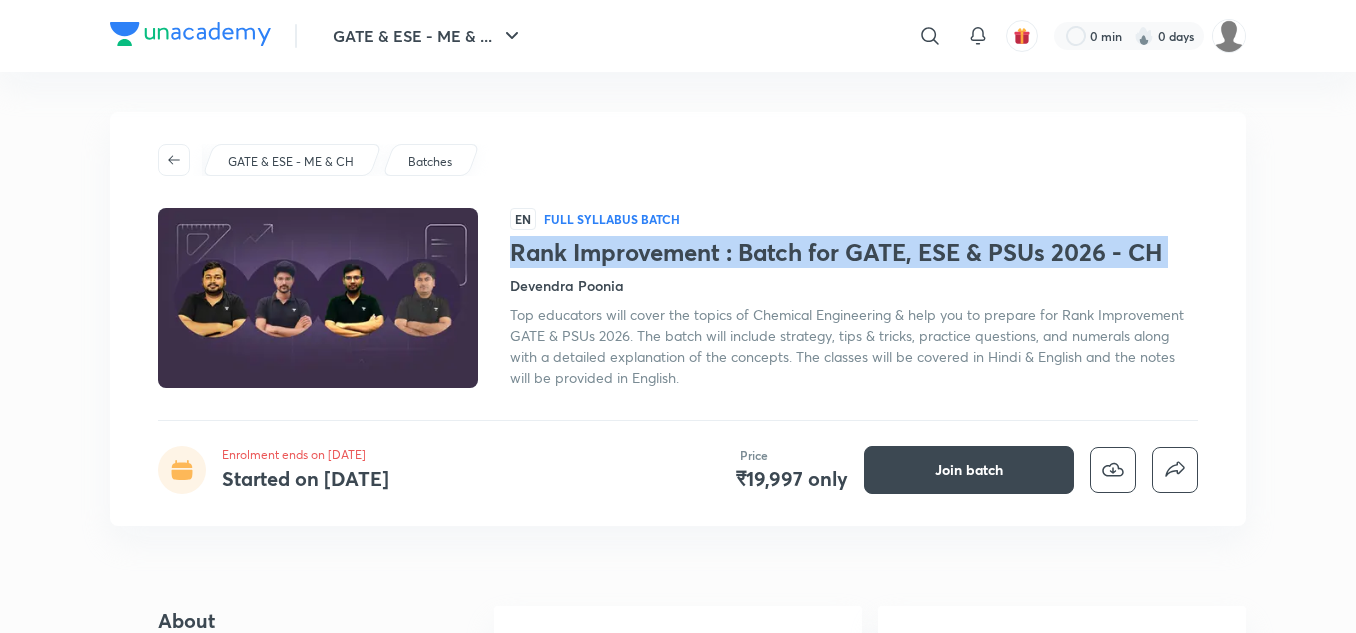 click on "Rank Improvement : Batch for GATE, ESE & PSUs 2026 - CH" at bounding box center [854, 252] 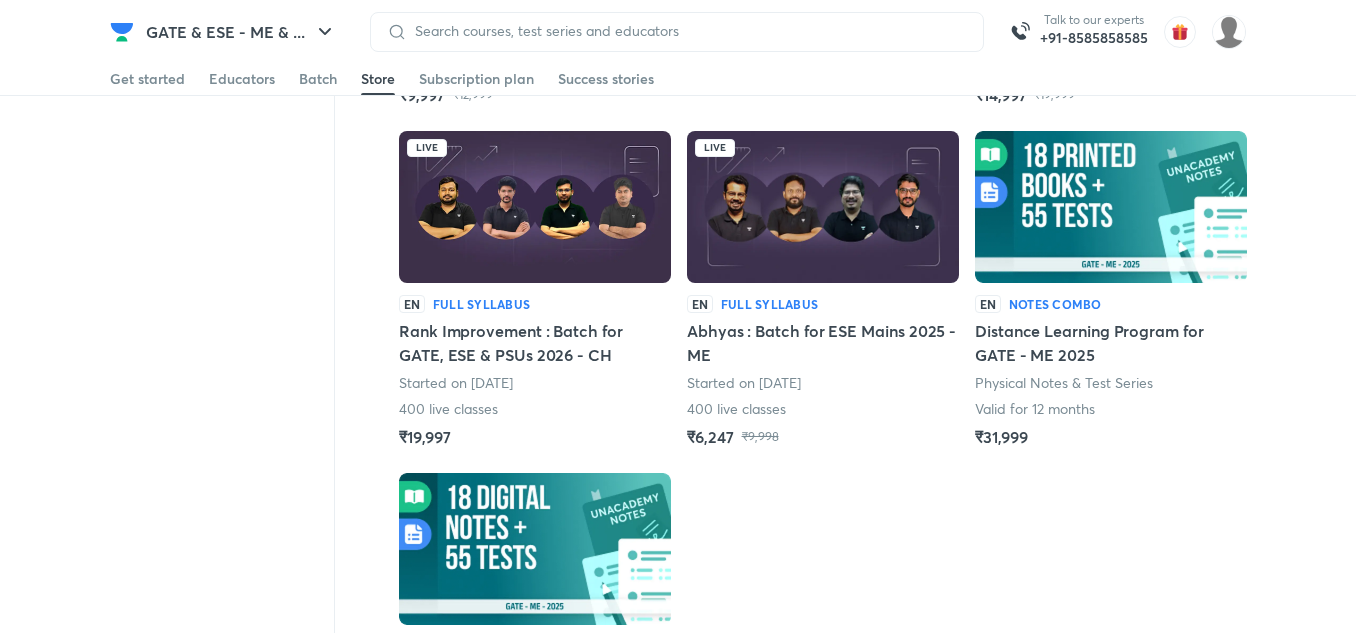 scroll, scrollTop: 0, scrollLeft: 0, axis: both 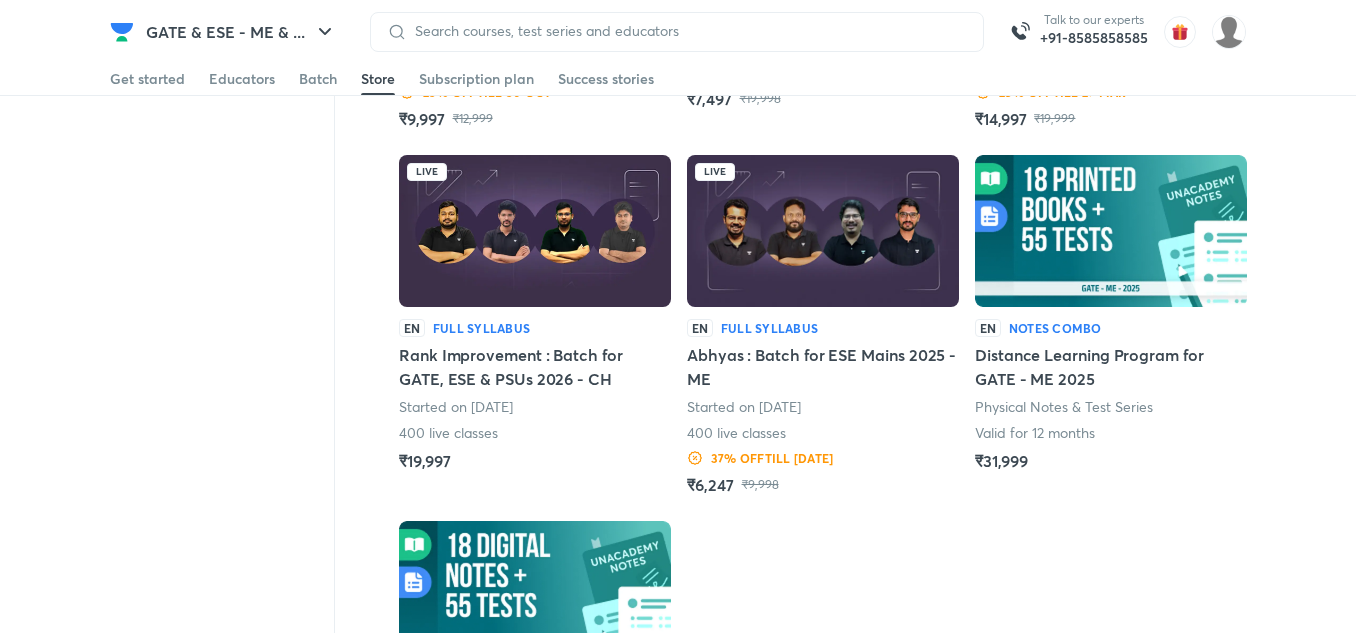 click on "Started on [DATE] 400 live classes
23 % OFF  till [DATE] ₹9,997 ₹12,999 Live EN Full Syllabus PSU Technical Interview preparation with [PERSON] Started on [DATE]
62 % OFF  till [DATE] ₹7,497 ₹19,998 Live EN Full Syllabus Rank Improvement : Batch for GATE, ESE & PSUs 2026 - ME Started on [DATE] 400 live classes
25 % OFF  till [DATE] ₹14,997 ₹19,999 Live EN Full Syllabus Rank Improvement : Batch for GATE, ESE & PSUs 2026 - CH Started on [DATE] 400 live classes
₹19,997 Live EN Full Syllabus Abhyas : Batch for ESE Mains 2025 - ME Started on [DATE] 400 live classes
37 % OFF  till [DATE] ₹6,247 ₹9,998 EN Notes Combo Distance Learning Program for GATE - ME 2025 Physical Notes & Test Series Valid for 12 months ₹31,999 EN Notes Combo Digital Notes for GATE - ME + Viraat Test Series for GATE 2025 Digital Notes & Test Series ₹11,999" at bounding box center [823, 502] 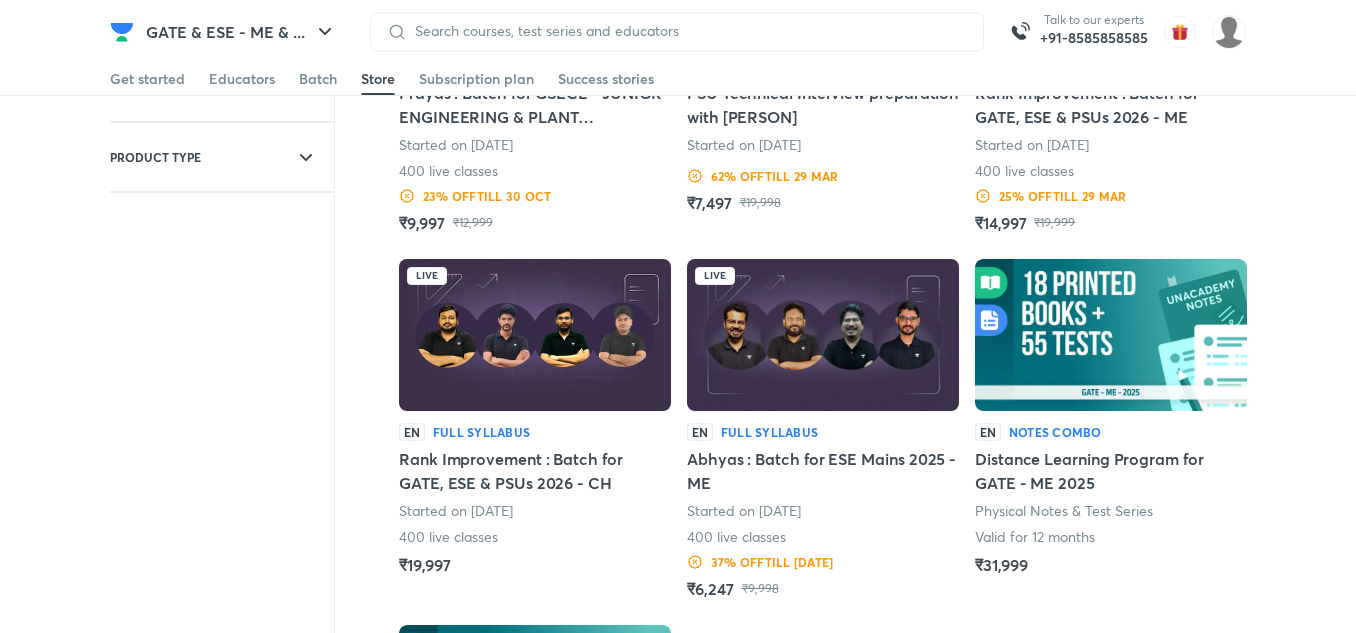 scroll, scrollTop: 0, scrollLeft: 0, axis: both 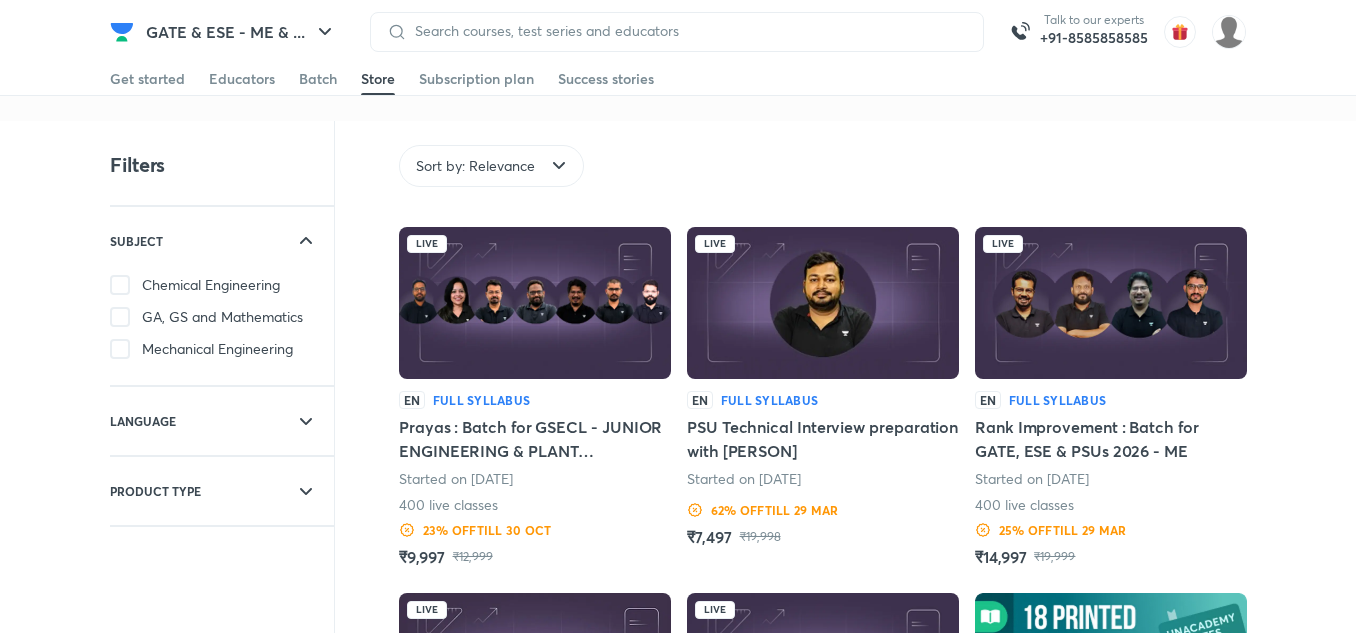 click at bounding box center (823, 303) 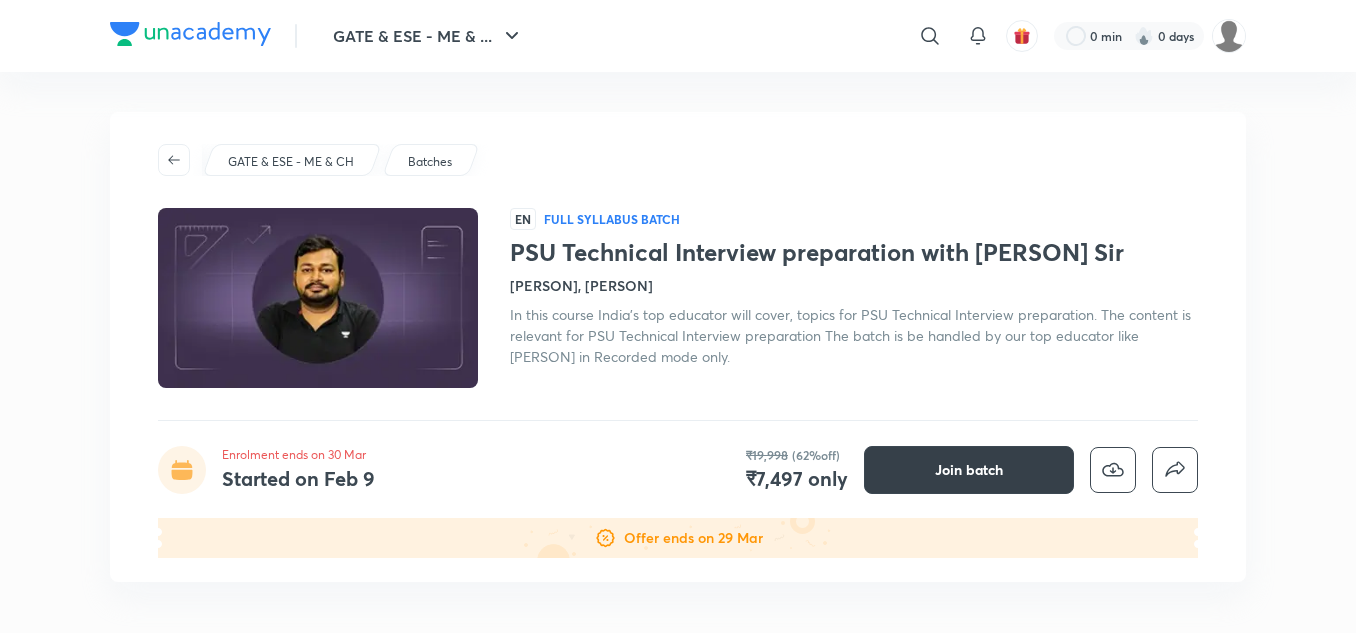 scroll, scrollTop: 0, scrollLeft: 0, axis: both 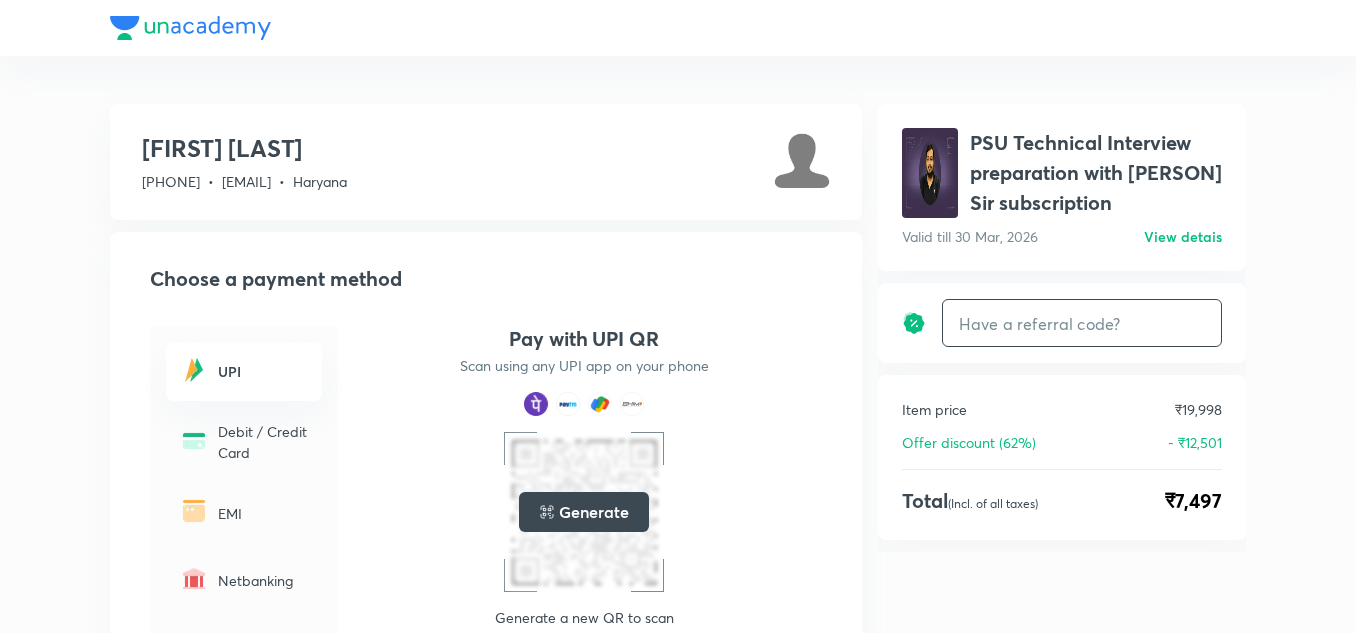 click at bounding box center (1082, 323) 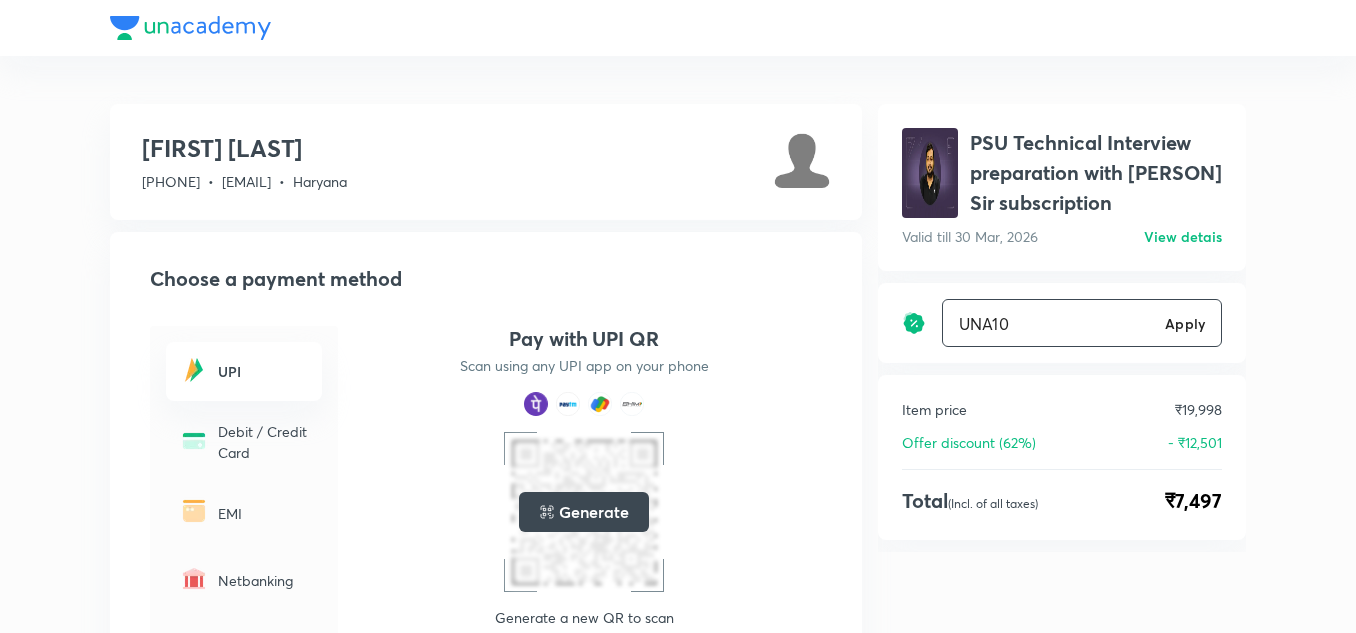 type on "UNA10" 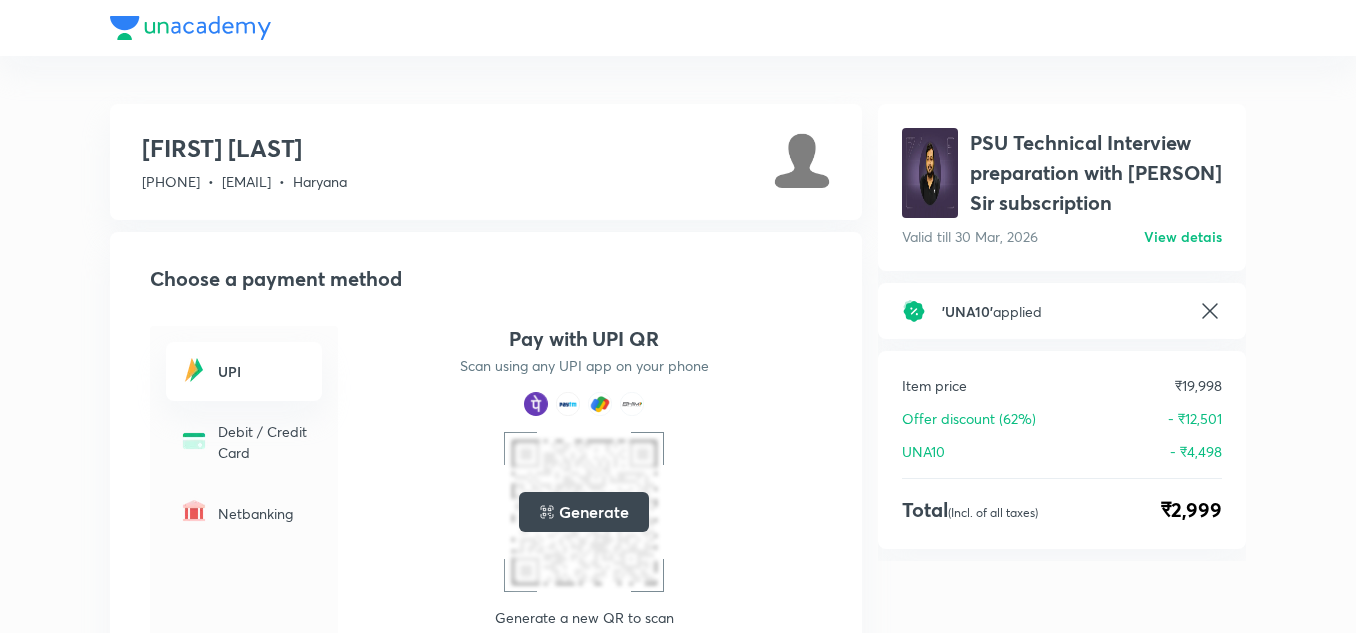 click 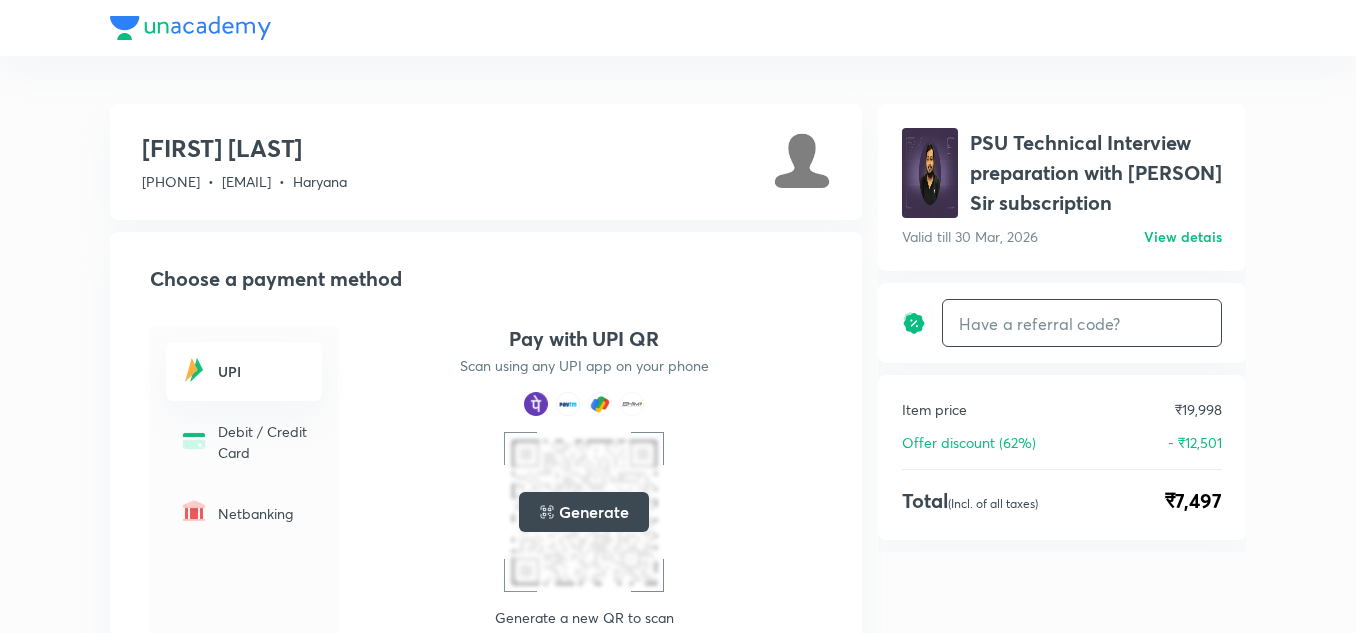 click at bounding box center [1082, 323] 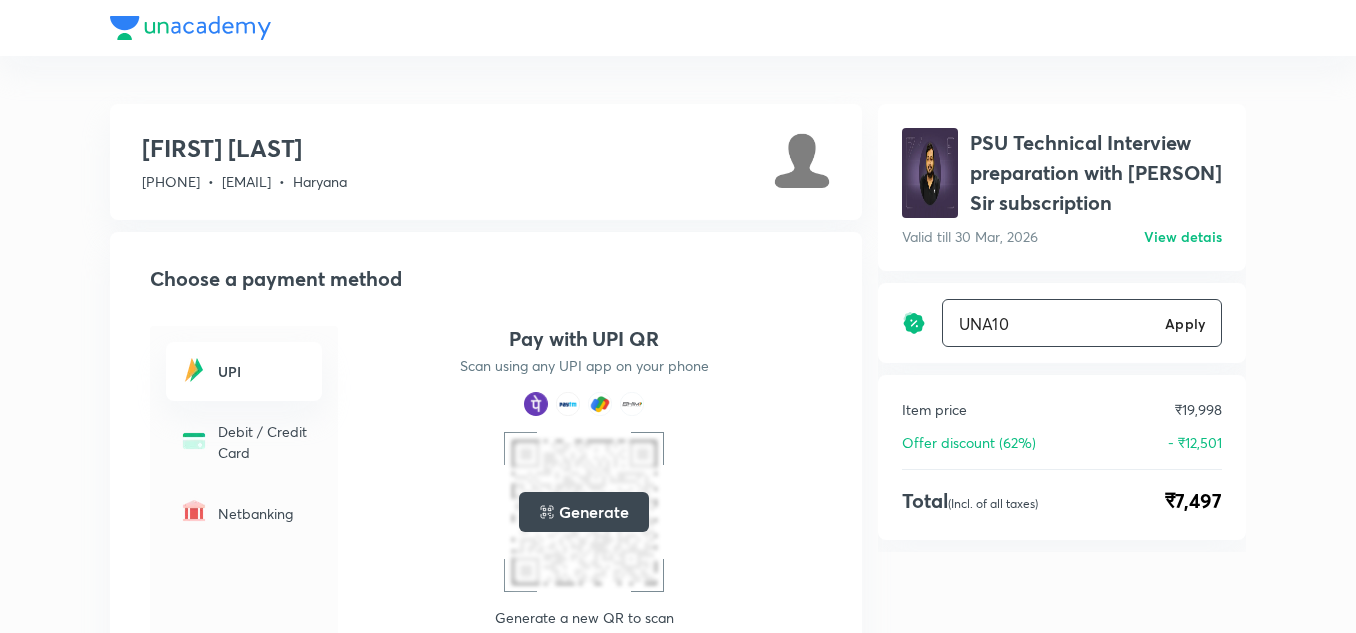 type on "UNA10" 